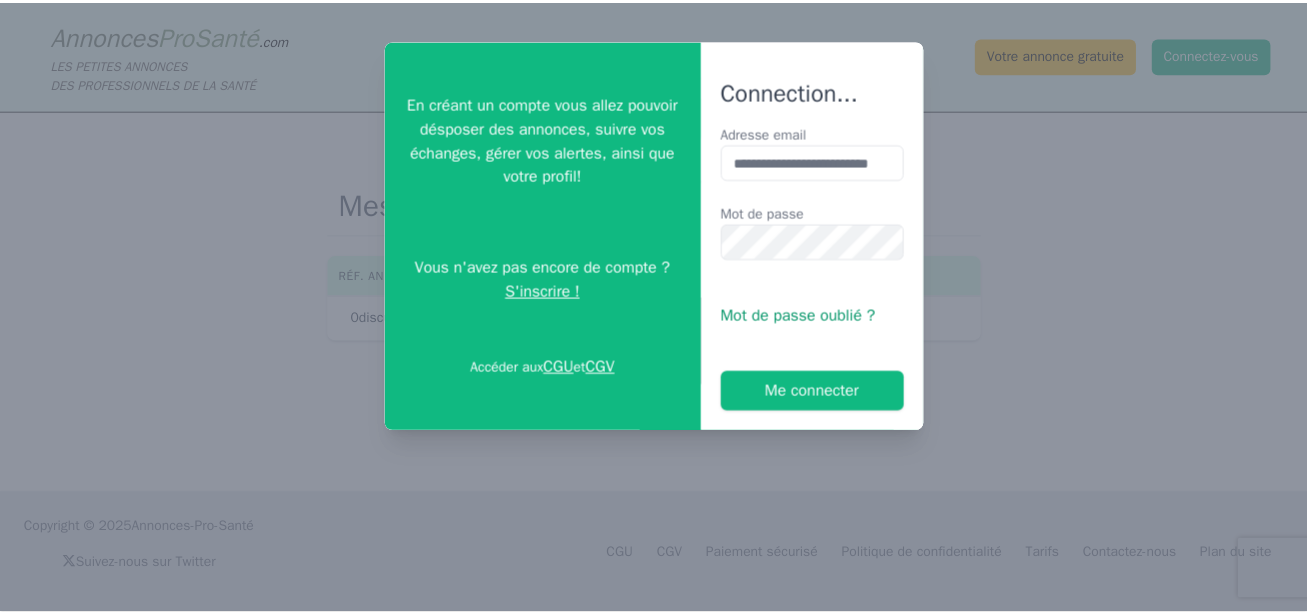 scroll, scrollTop: 0, scrollLeft: 0, axis: both 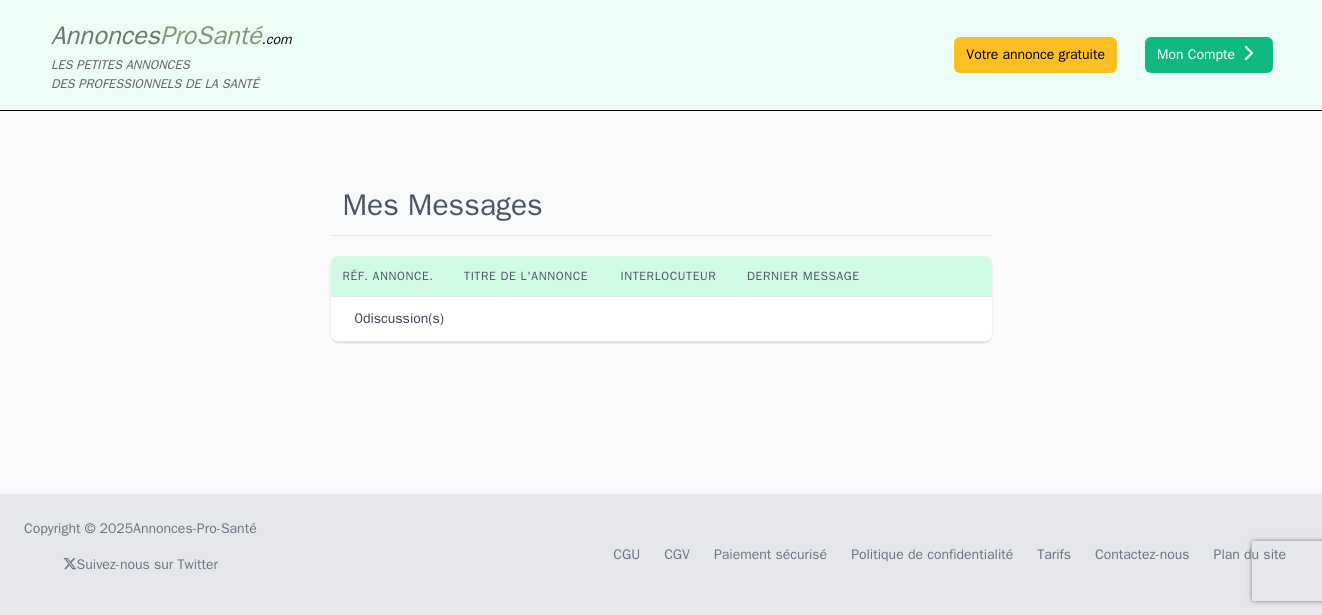 click on "Mes Messages Réf. annonce. Titre de l'annonce Interlocuteur Dernier message 0  discussion(s)" at bounding box center (661, 302) 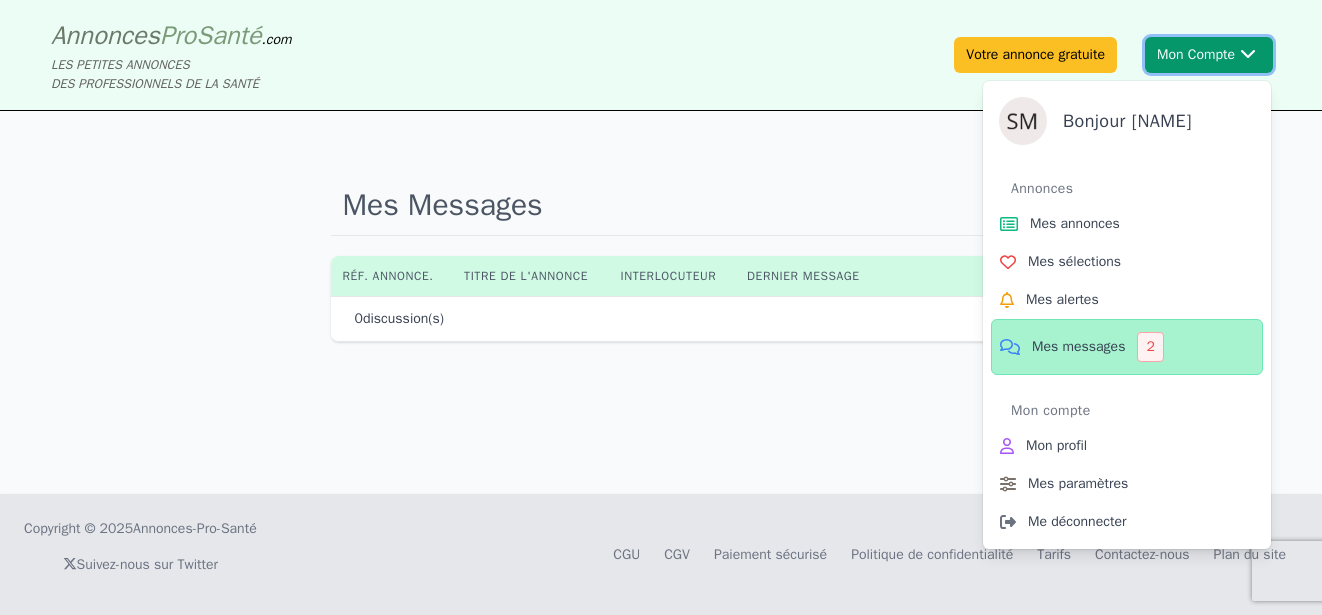 click on "Mon Compte Bonjour [NAME] Annonces Mes annonces Mes sélections Mes alertes Mes messages 2 Mon compte Mon profil Mes paramètres Me déconnecter" at bounding box center (1209, 55) 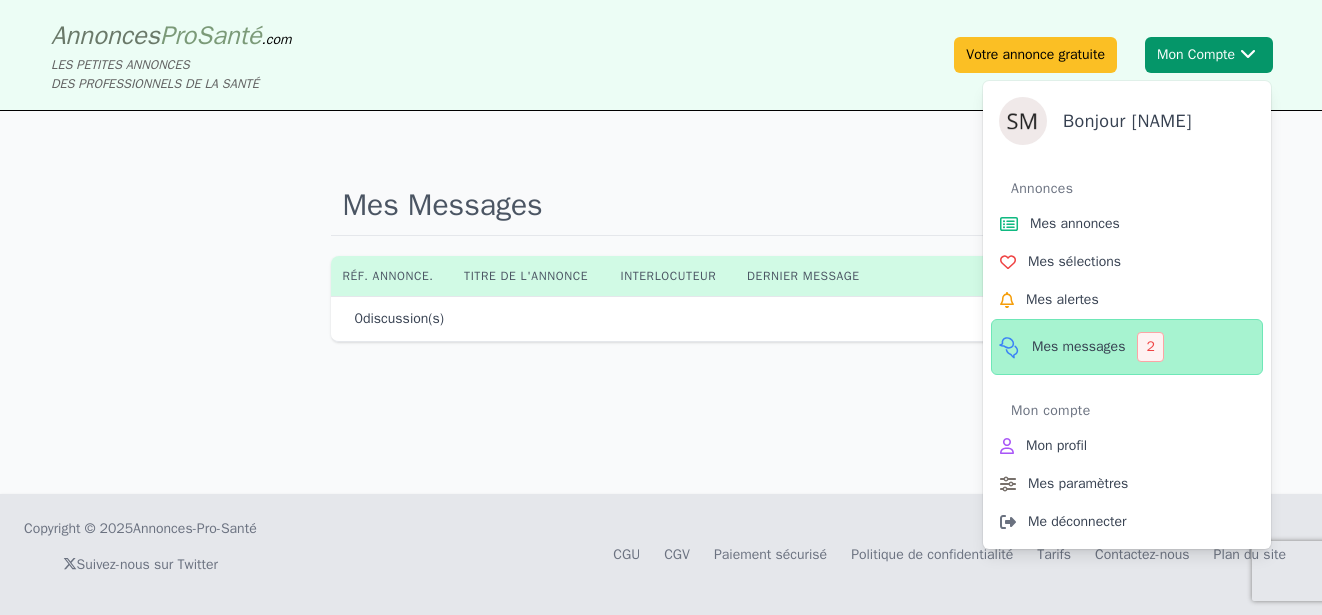 click on "Mes messages" at bounding box center (1078, 347) 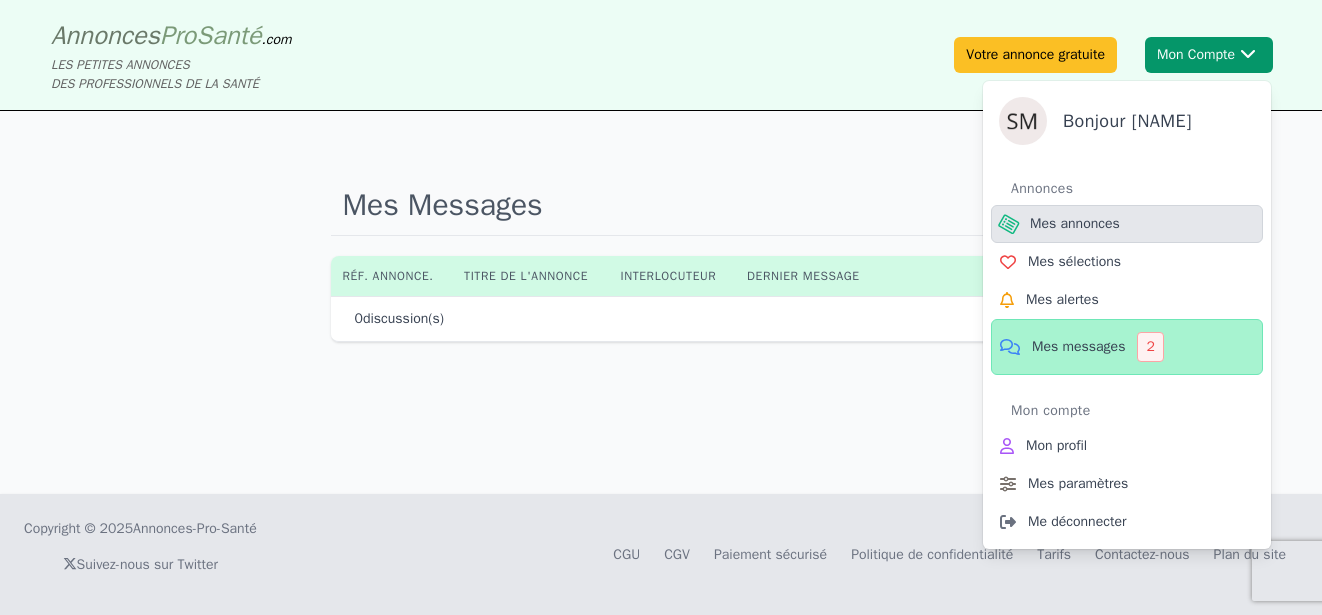 click on "Mes annonces" at bounding box center [1075, 224] 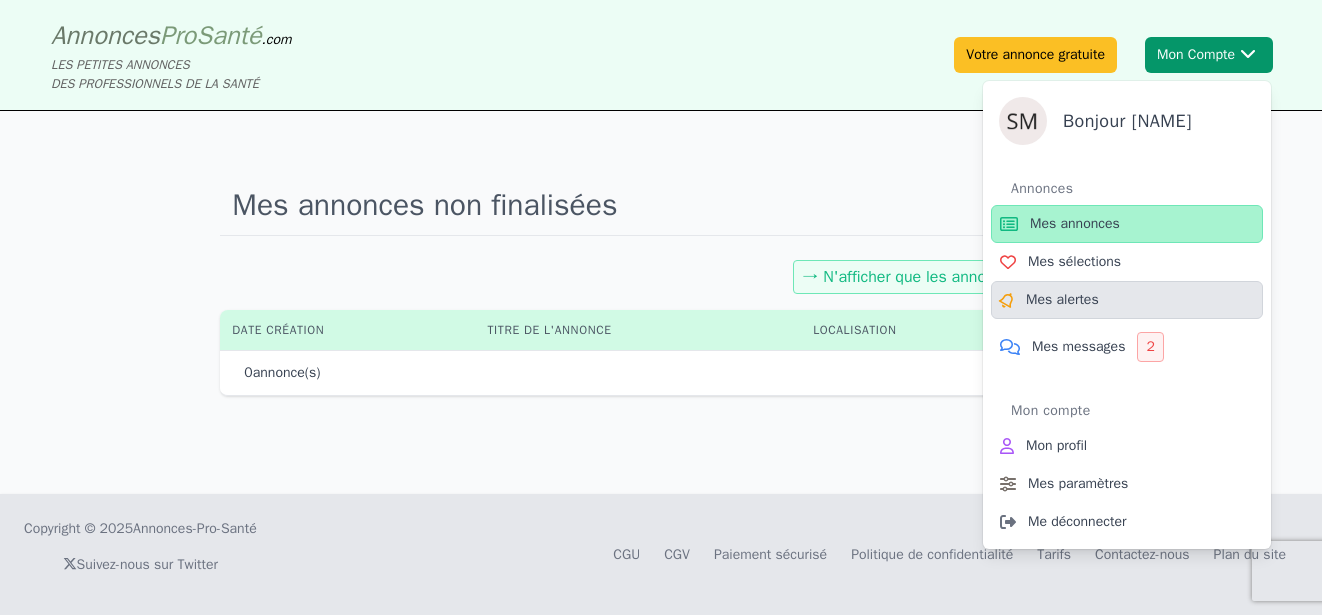 click on "Mes alertes" at bounding box center (1062, 300) 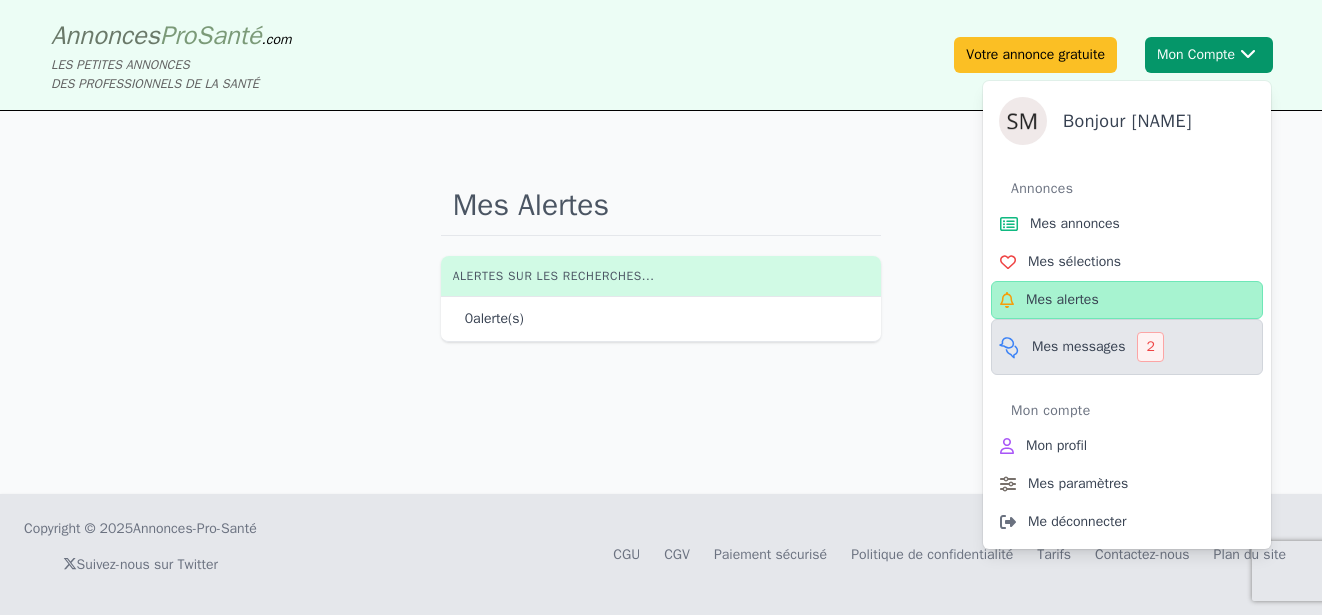 click on "Mes messages" at bounding box center [1078, 347] 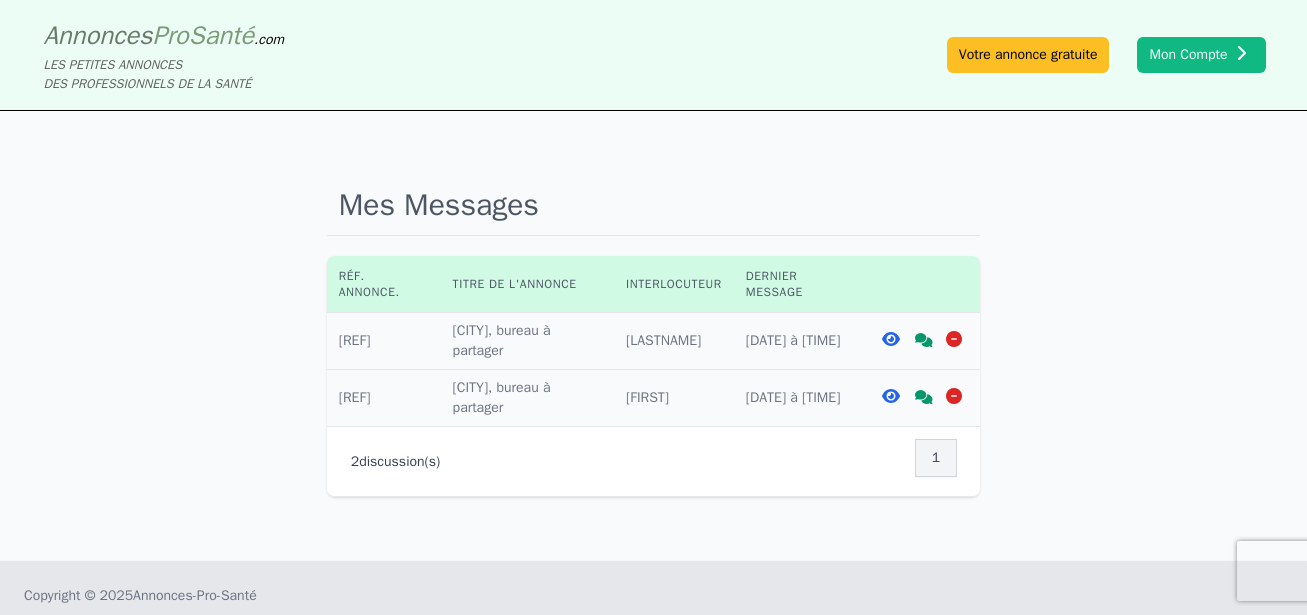 click at bounding box center [891, 339] 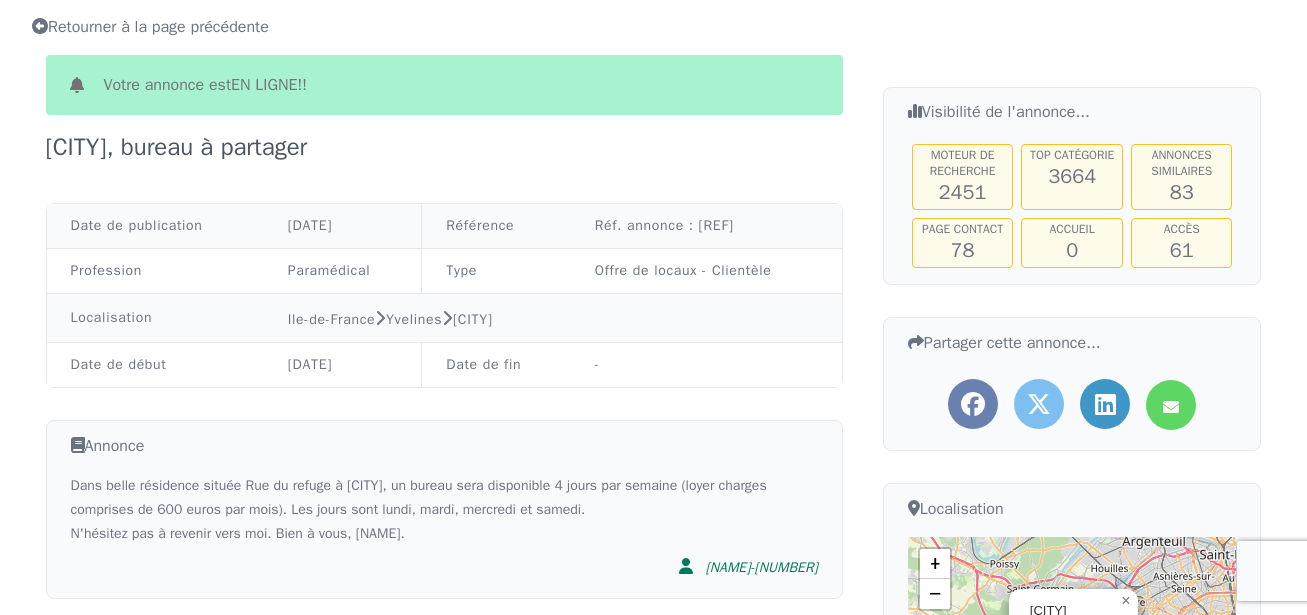 scroll, scrollTop: 0, scrollLeft: 0, axis: both 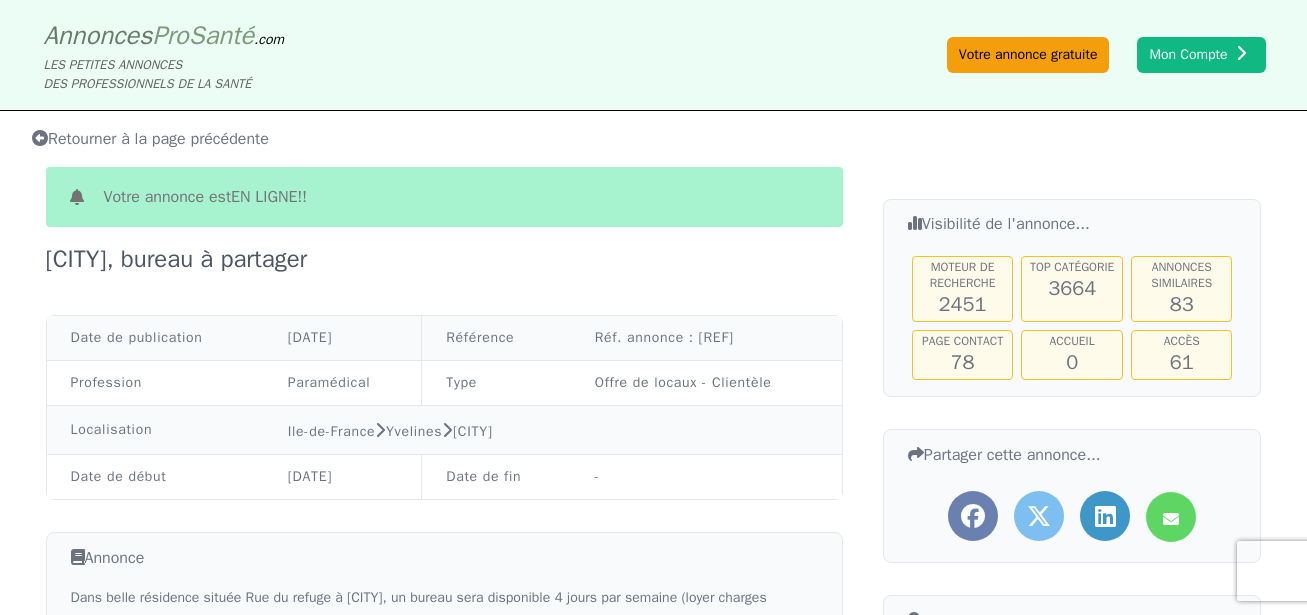 click on "Votre annonce gratuite" at bounding box center (1028, 55) 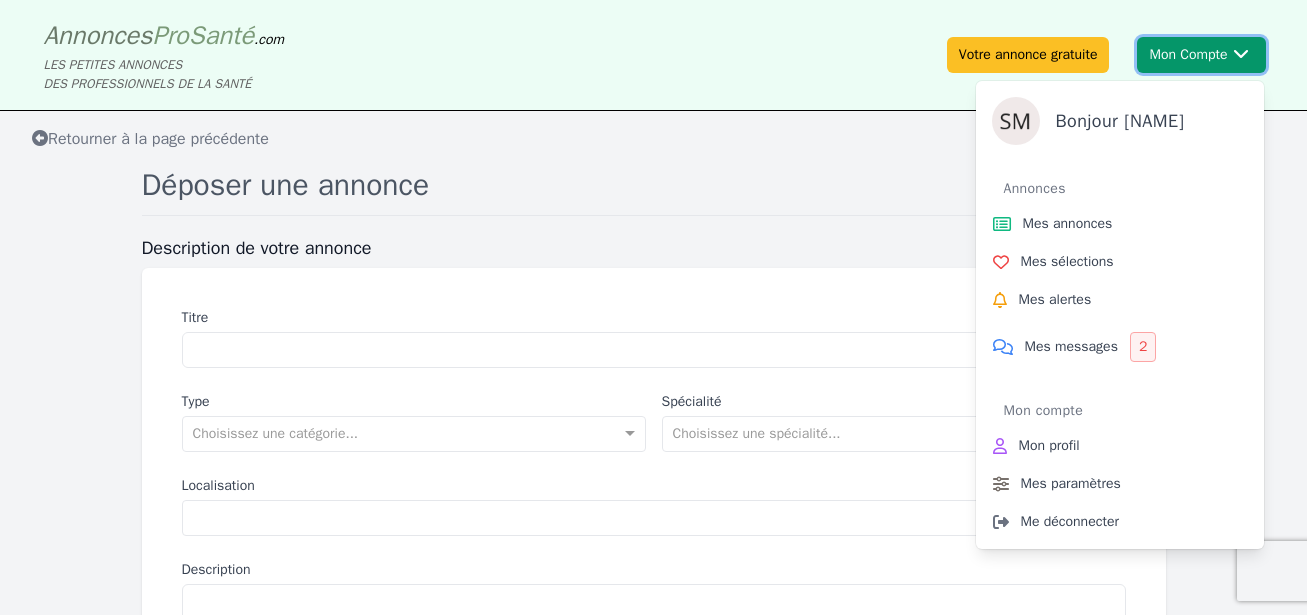 click on "Mon Compte Bonjour [NAME] Annonces Mes annonces Mes sélections Mes alertes Mes messages 2 Mon compte Mon profil Mes paramètres Me déconnecter" at bounding box center (1201, 55) 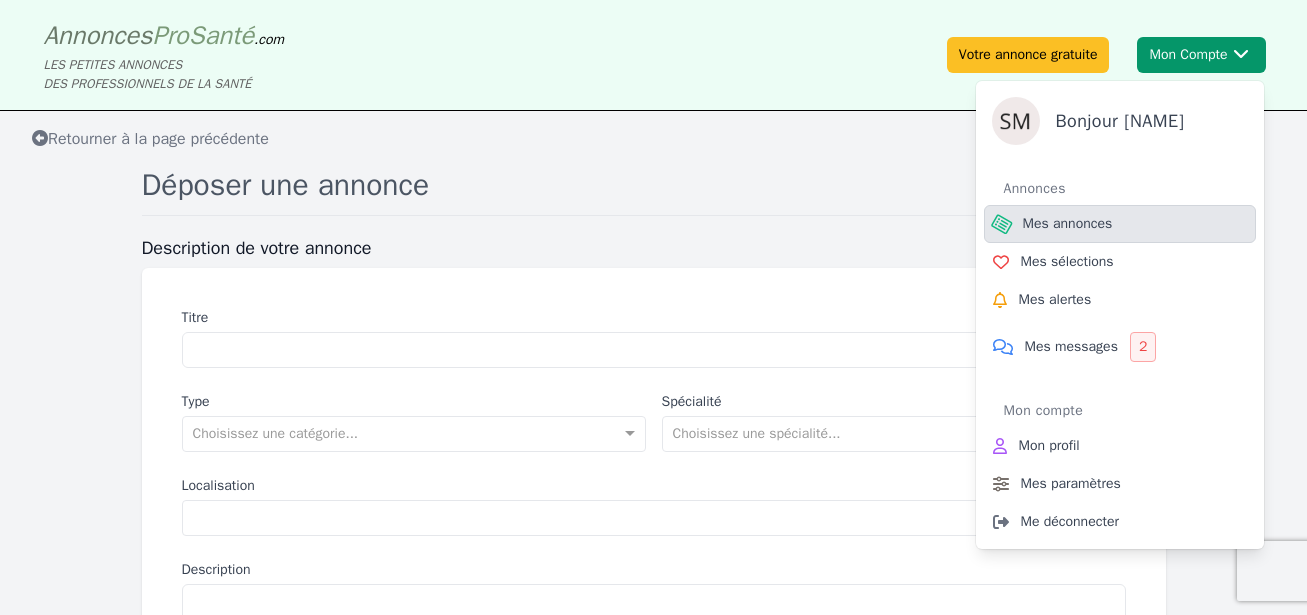 click on "Mes annonces" at bounding box center [1068, 224] 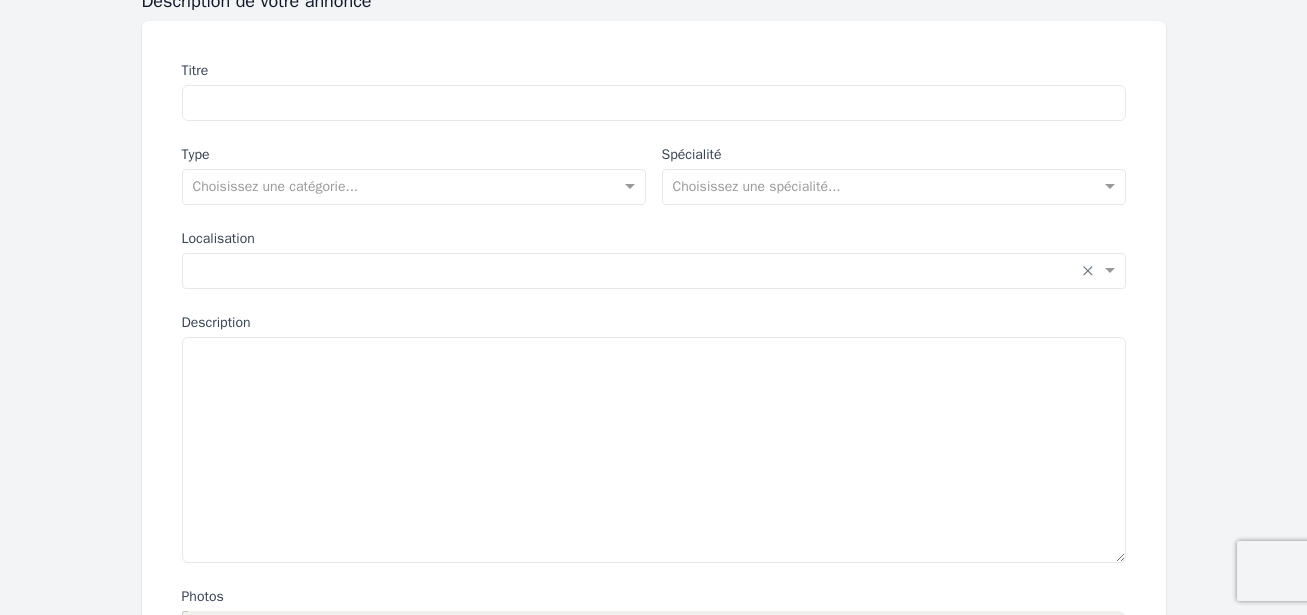 scroll, scrollTop: 100, scrollLeft: 0, axis: vertical 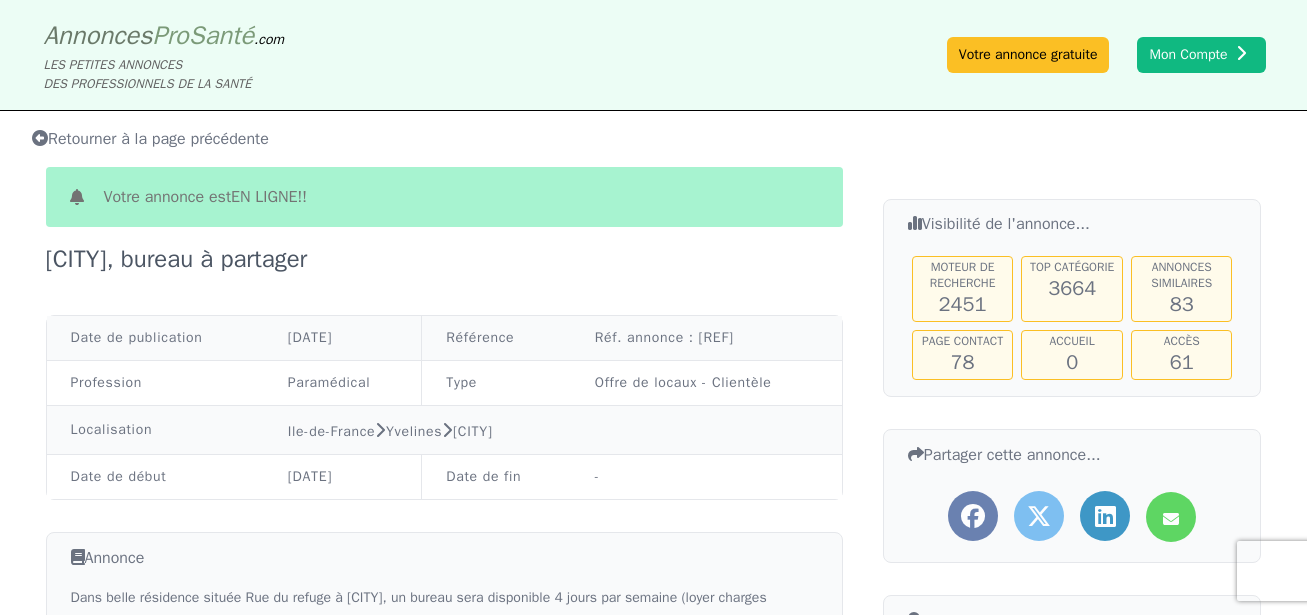 click on "Retourner à la page précédente" at bounding box center (150, 139) 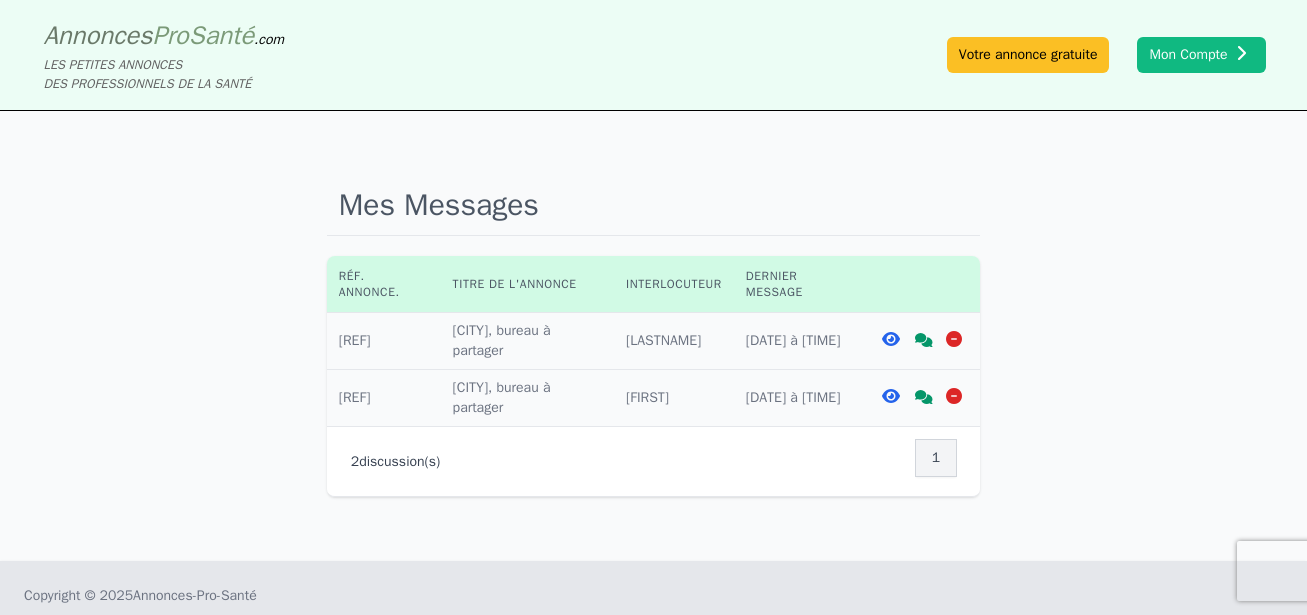 click at bounding box center (924, 340) 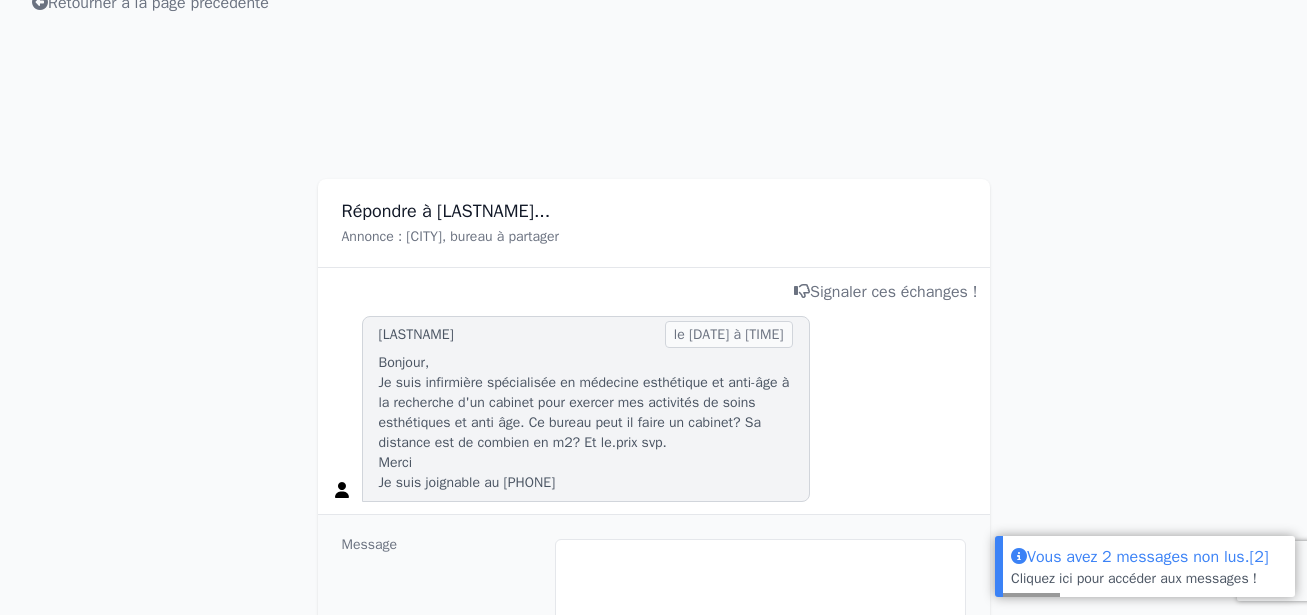 scroll, scrollTop: 200, scrollLeft: 0, axis: vertical 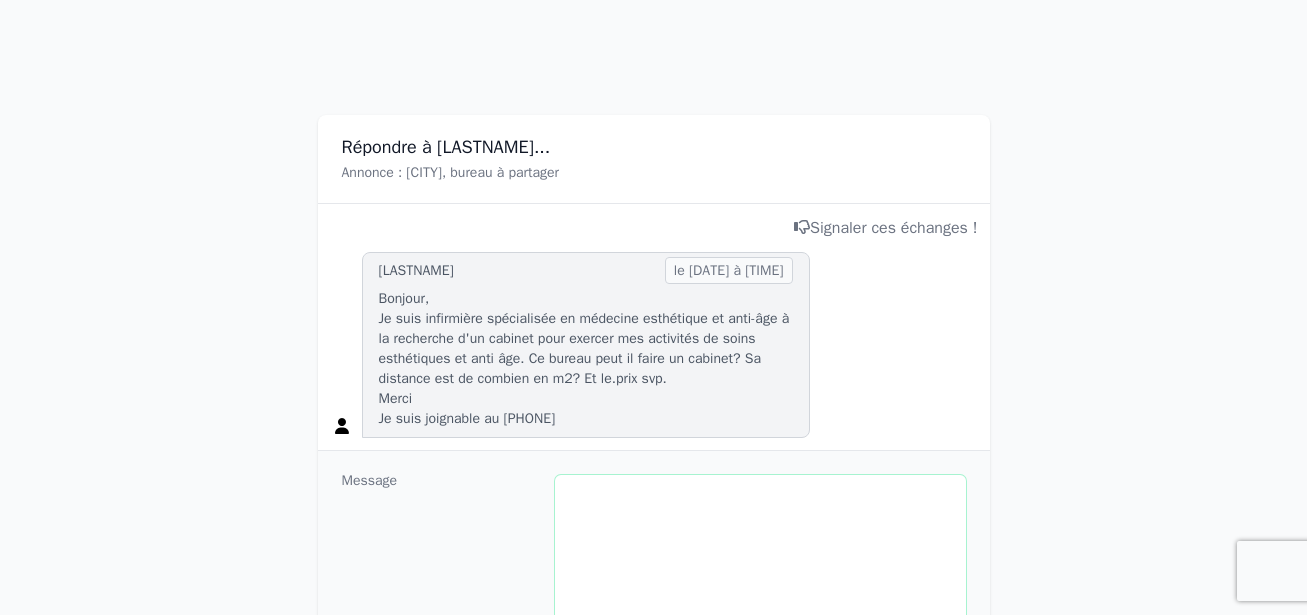 click at bounding box center [760, 558] 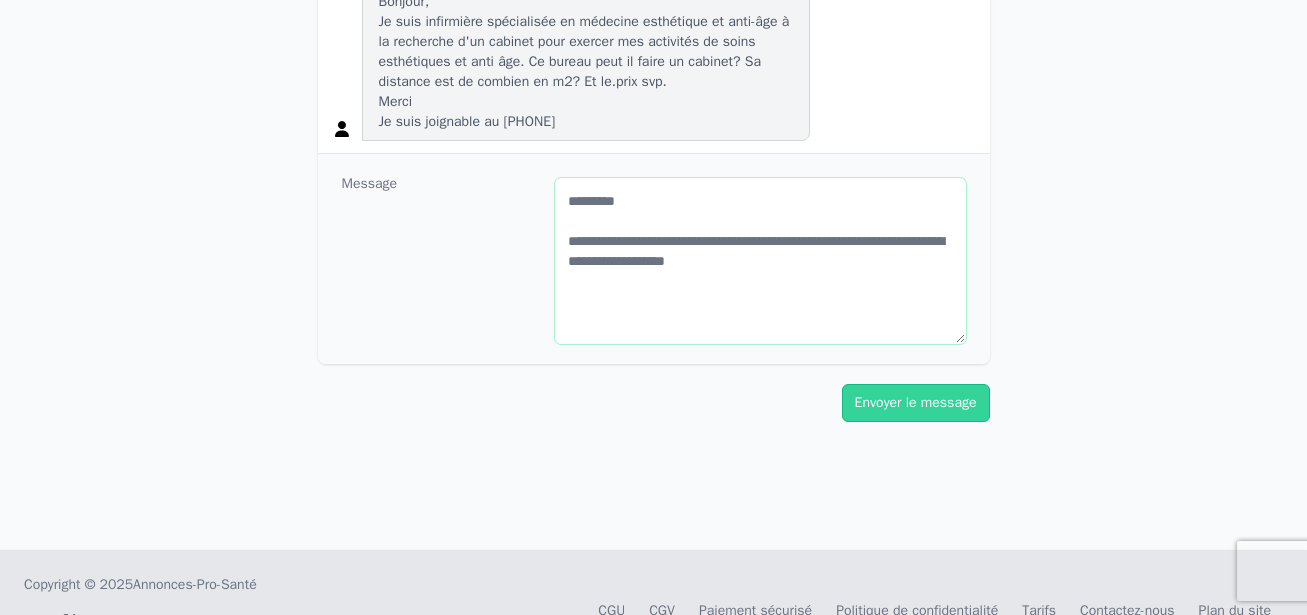scroll, scrollTop: 500, scrollLeft: 0, axis: vertical 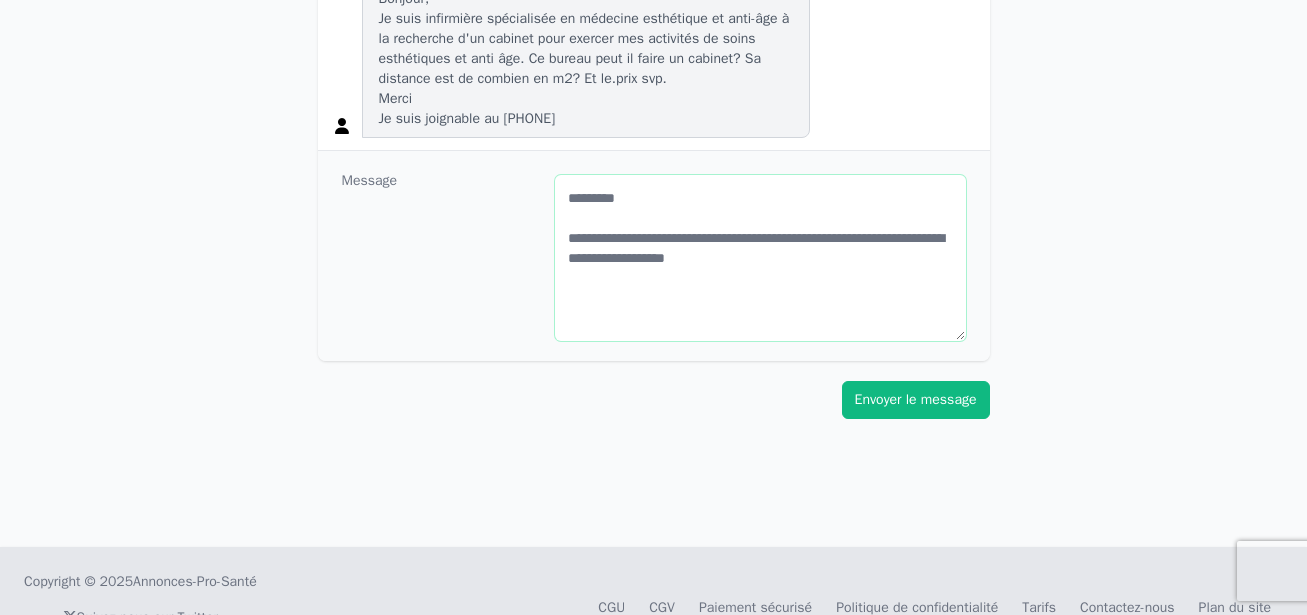 type on "**********" 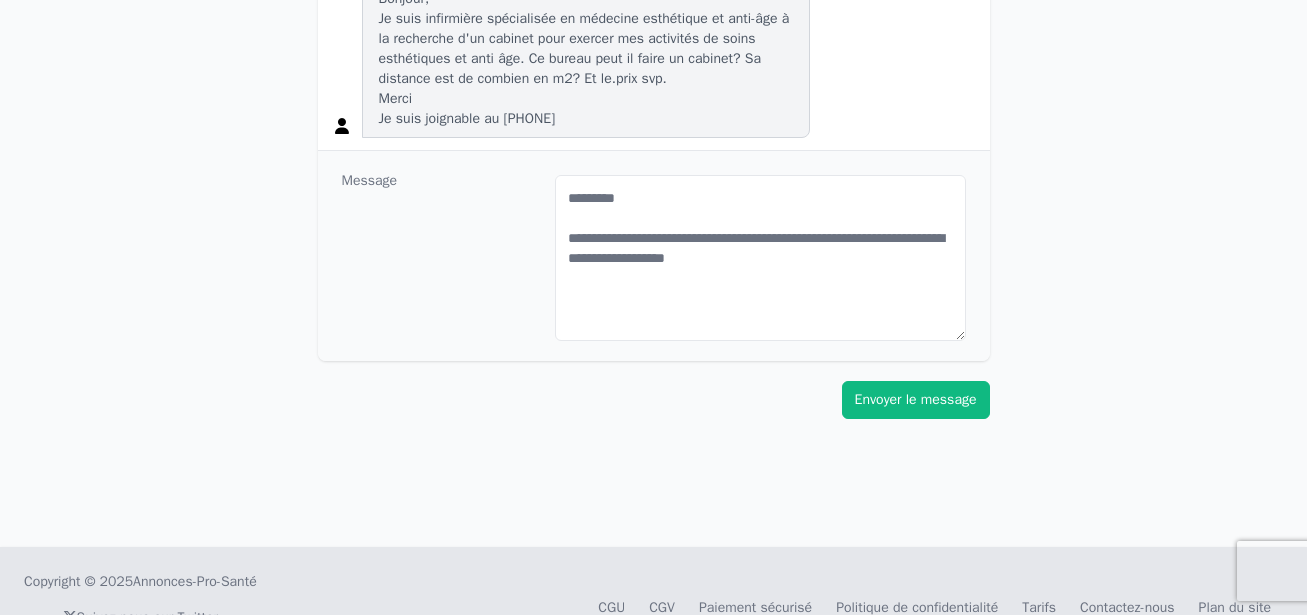 click on "Envoyer le message" at bounding box center (916, 400) 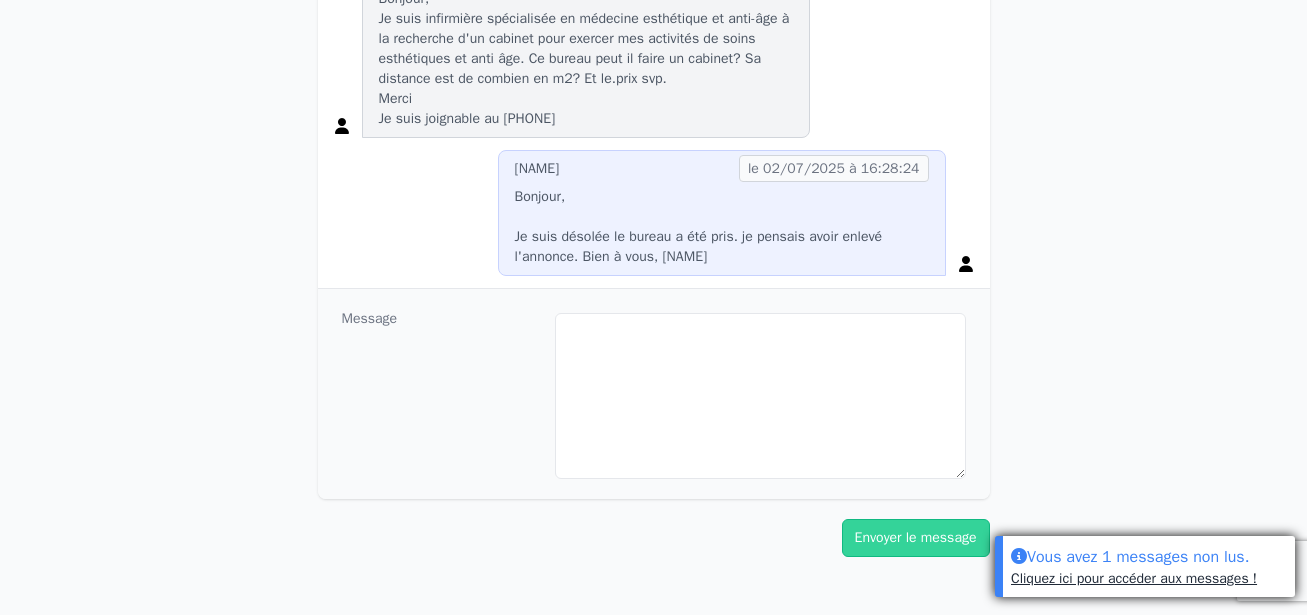click on "Cliquez ici pour accéder aux messages !" at bounding box center [1134, 578] 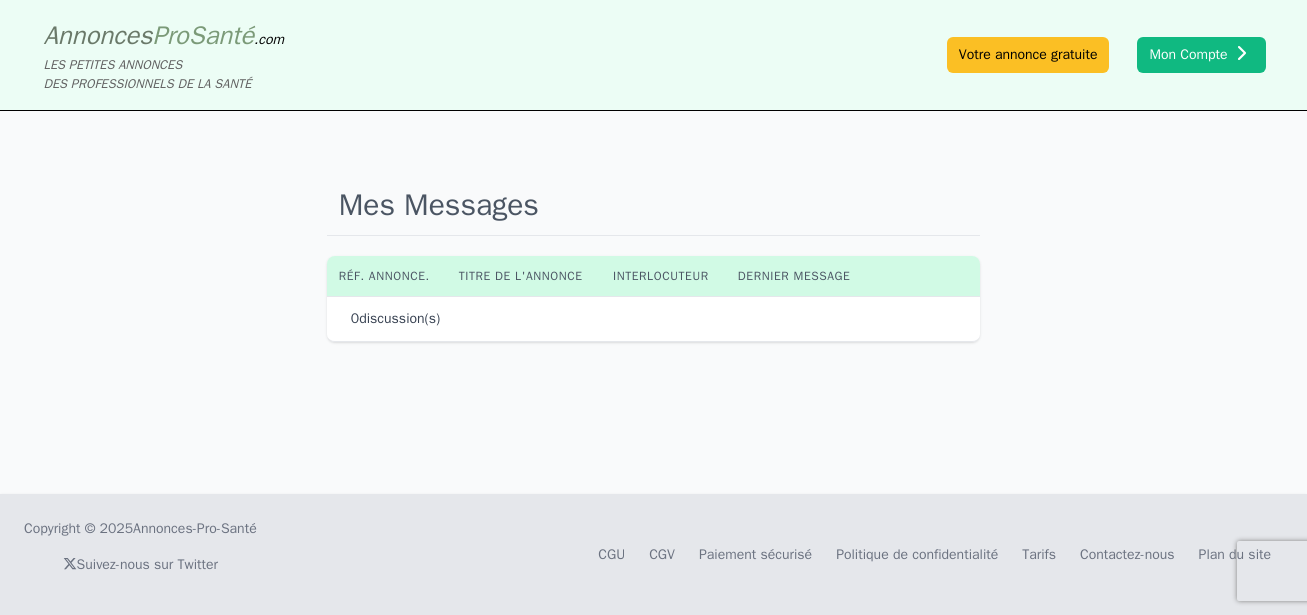 scroll, scrollTop: 0, scrollLeft: 0, axis: both 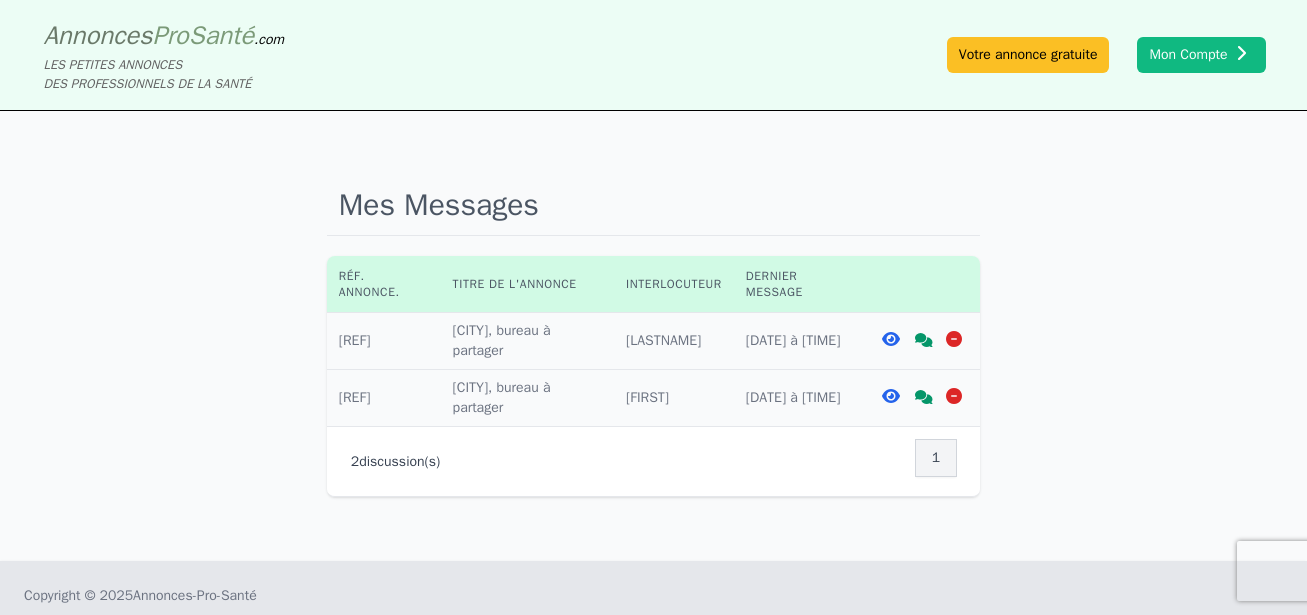 click at bounding box center (924, 397) 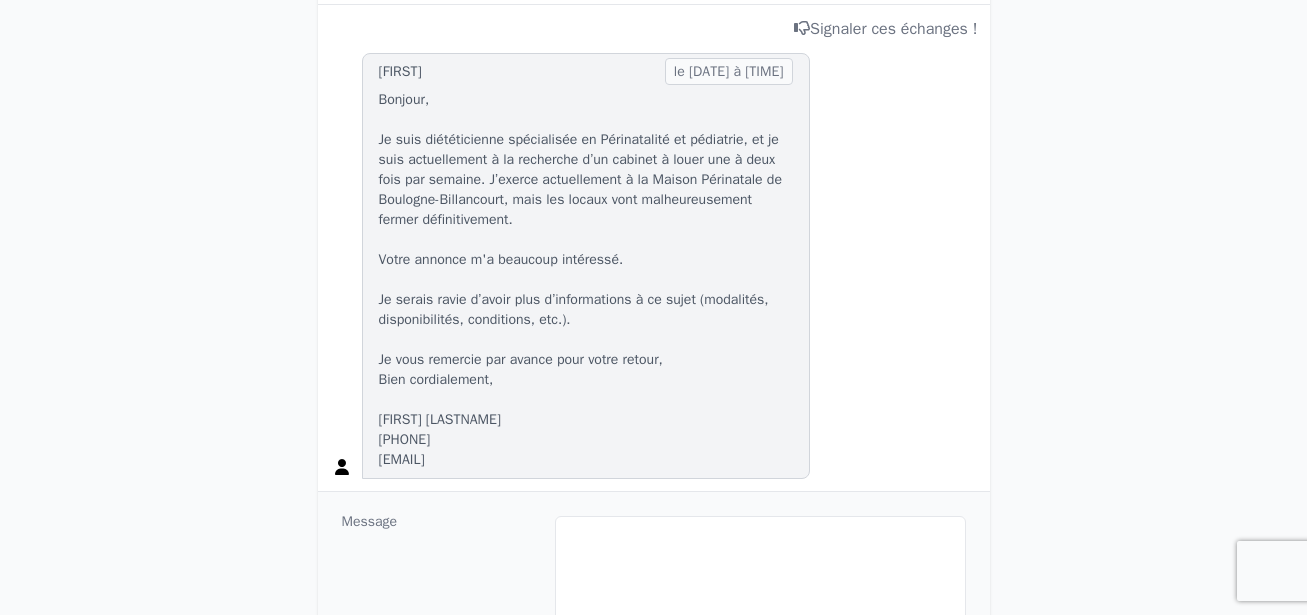 scroll, scrollTop: 400, scrollLeft: 0, axis: vertical 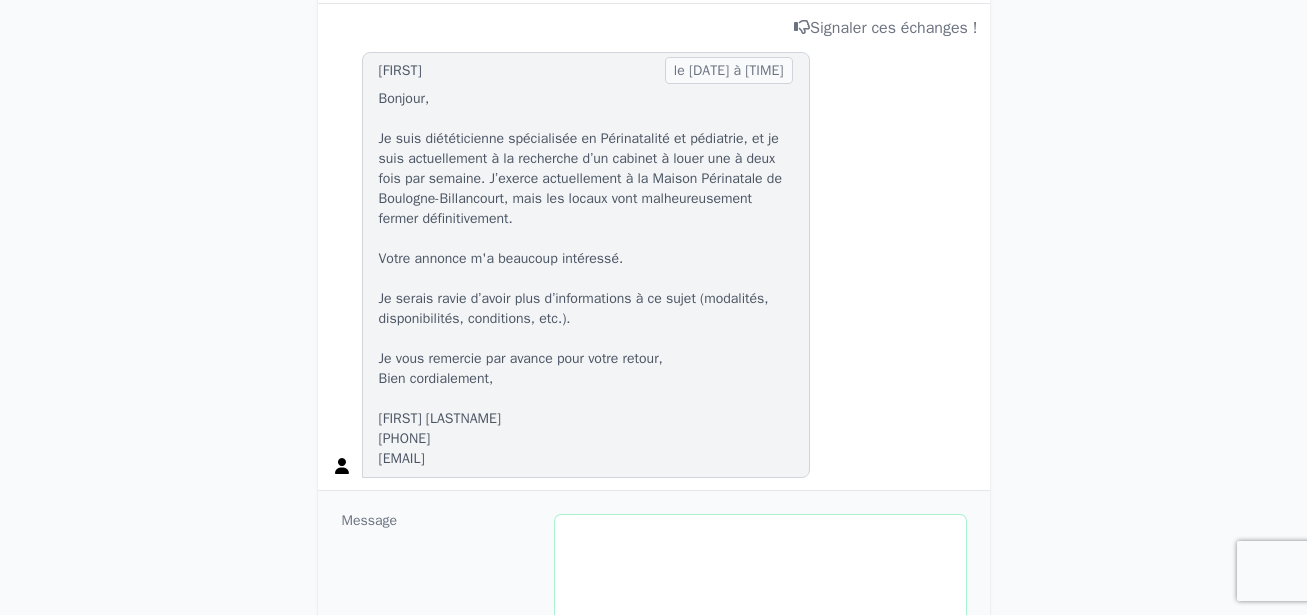 click at bounding box center [760, 598] 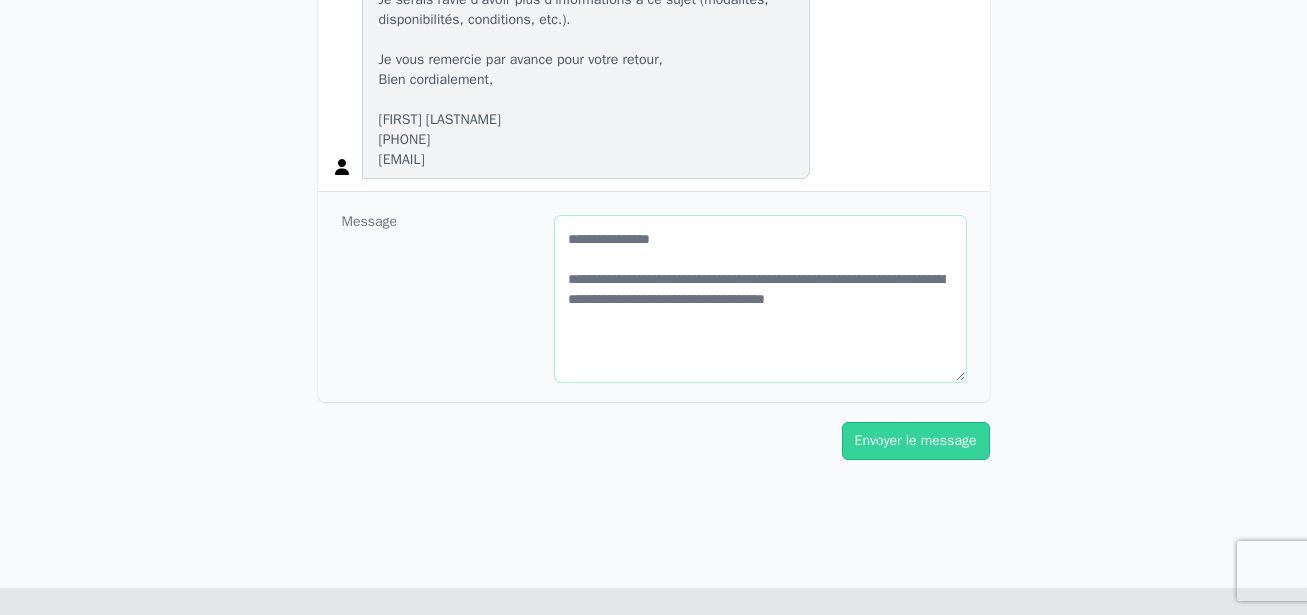 scroll, scrollTop: 700, scrollLeft: 0, axis: vertical 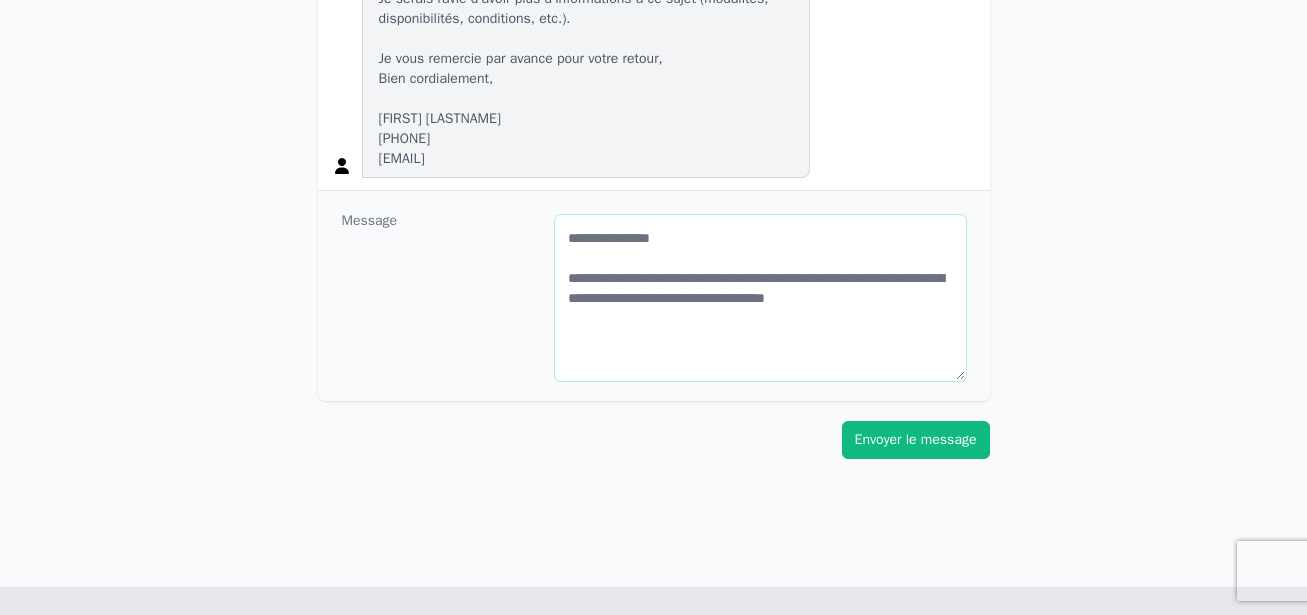 type on "**********" 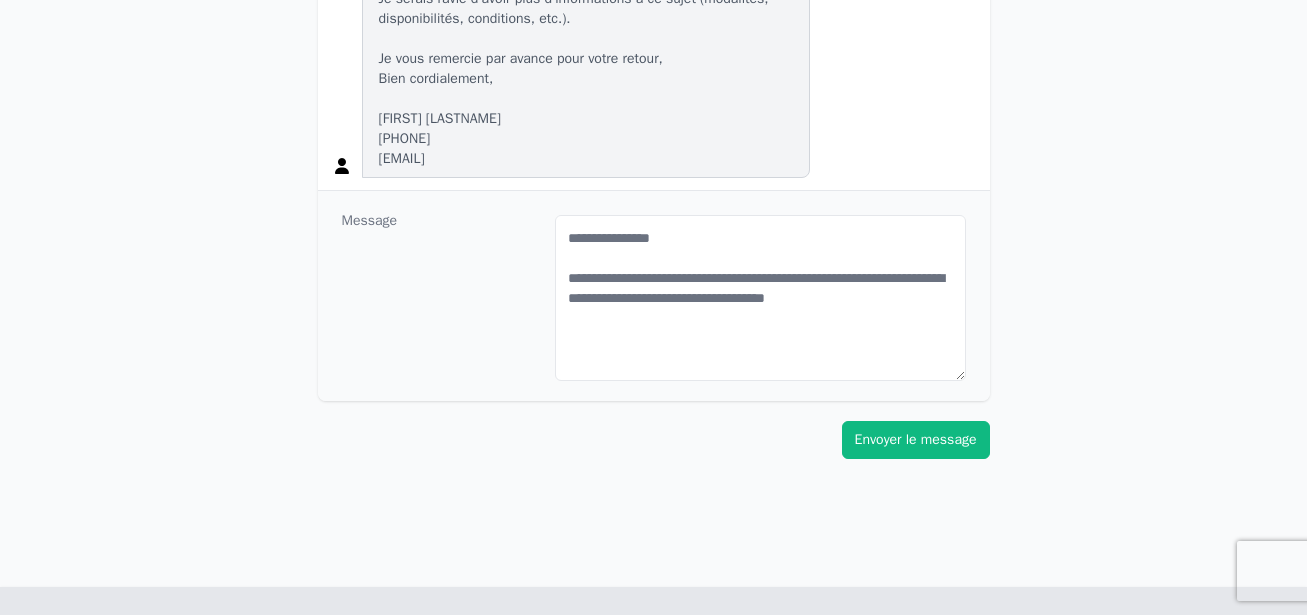 click on "Envoyer le message" at bounding box center (916, 440) 